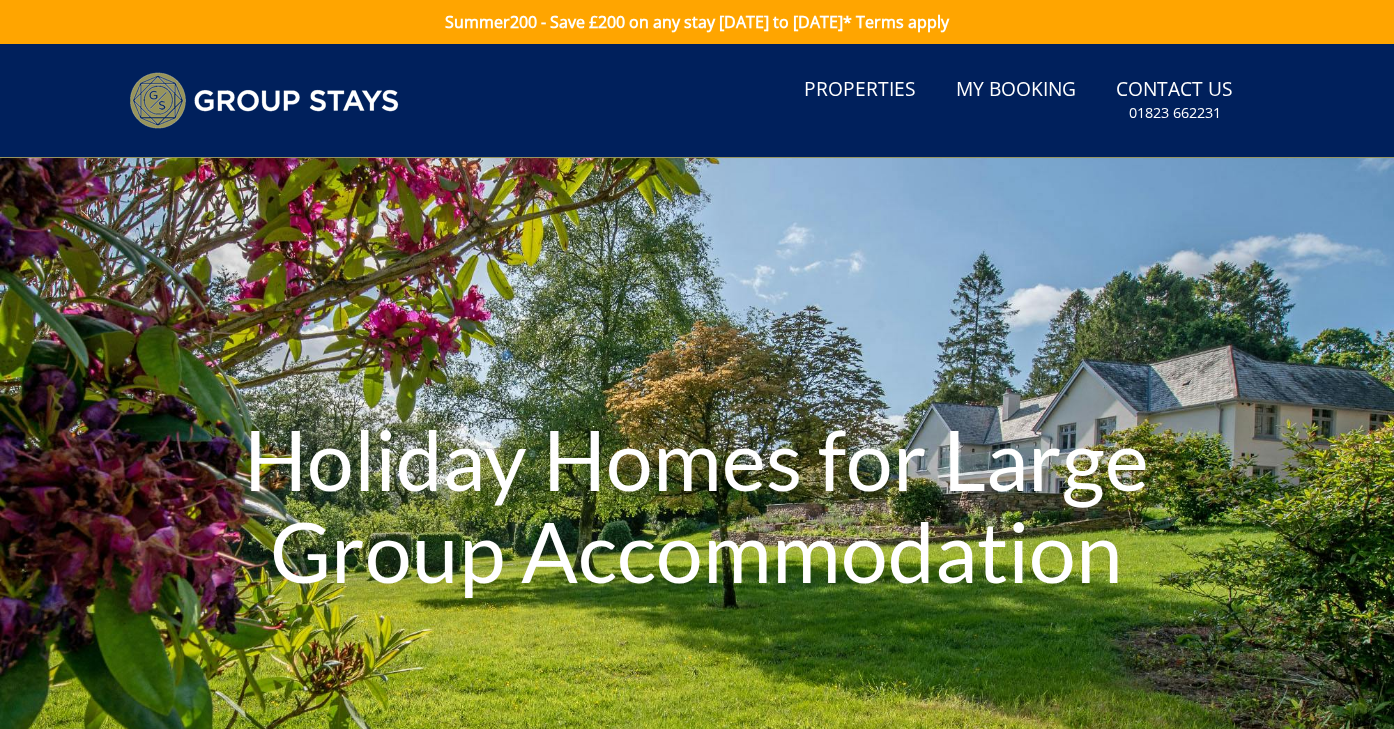 scroll, scrollTop: 0, scrollLeft: 0, axis: both 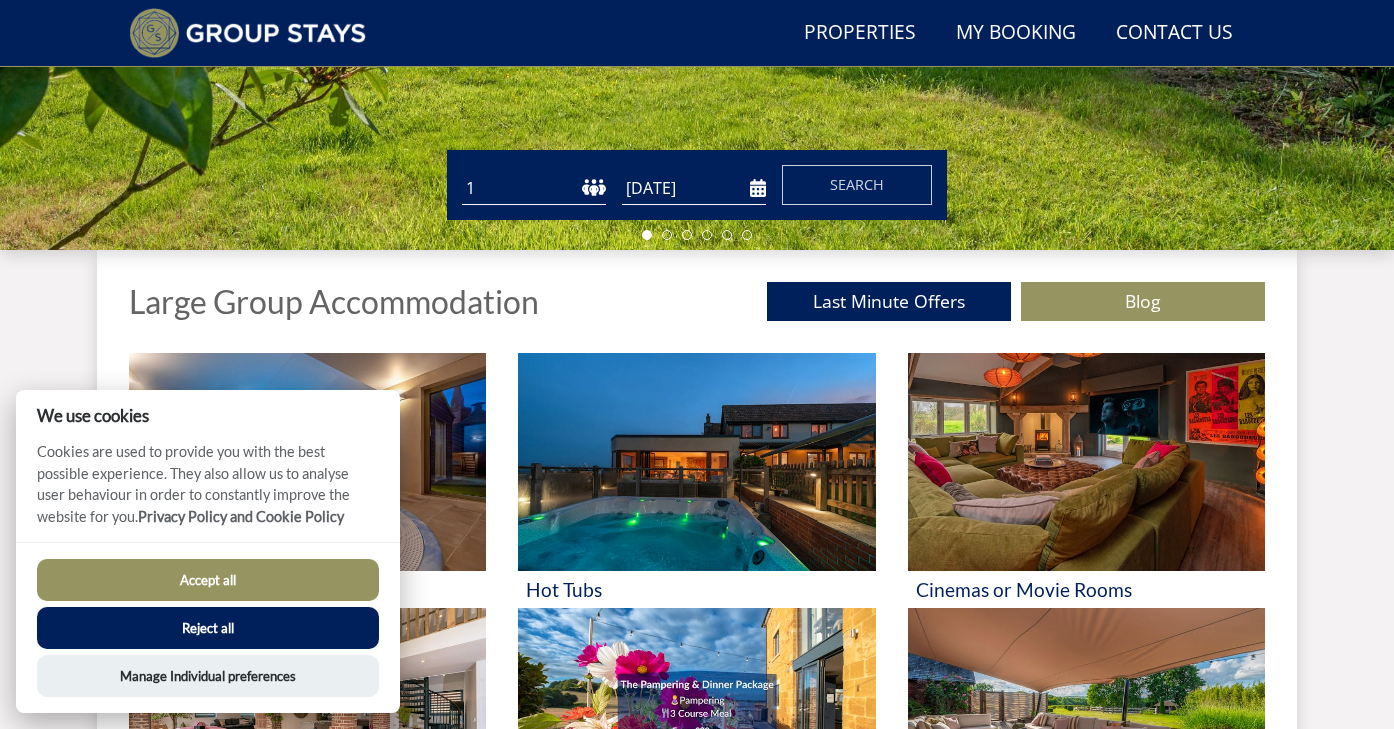 click on "Accept all Reject all Manage Individual preferences" at bounding box center (208, 627) 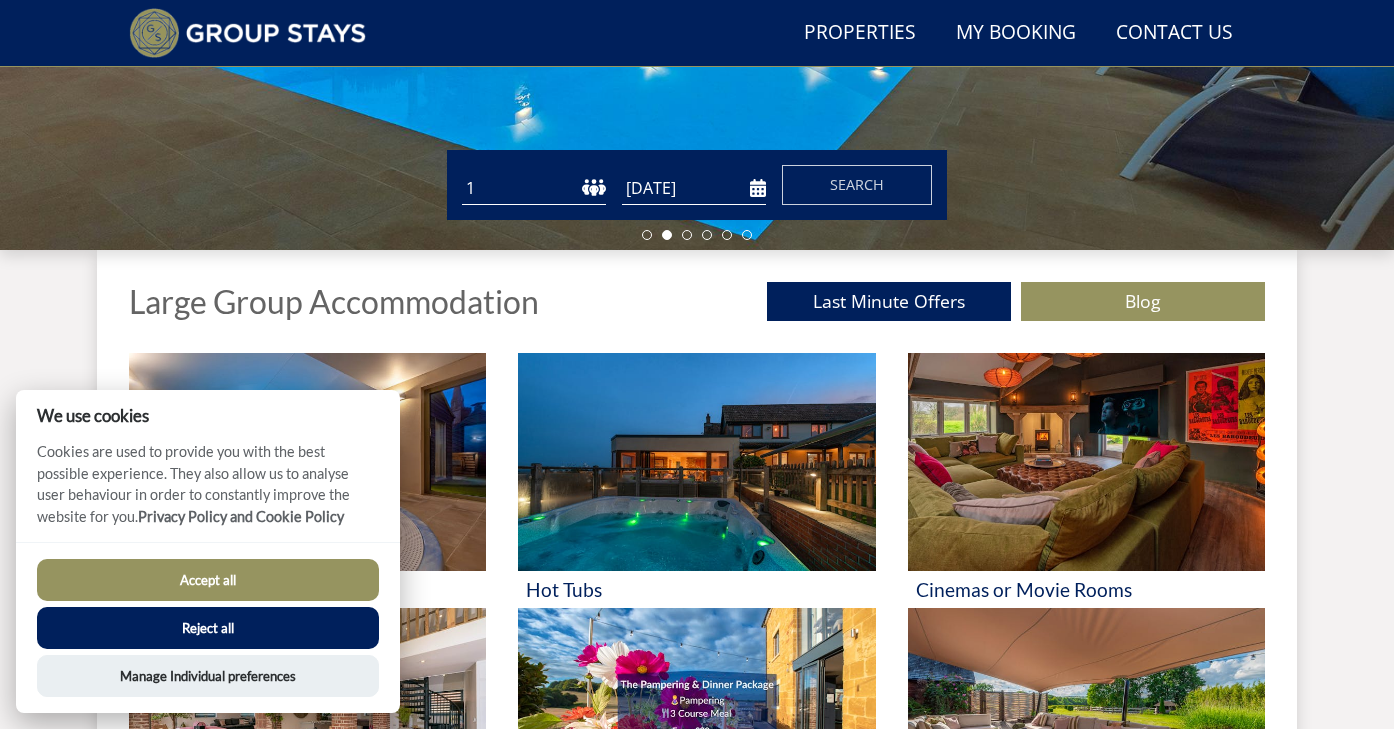 click on "Accept all" at bounding box center [208, 580] 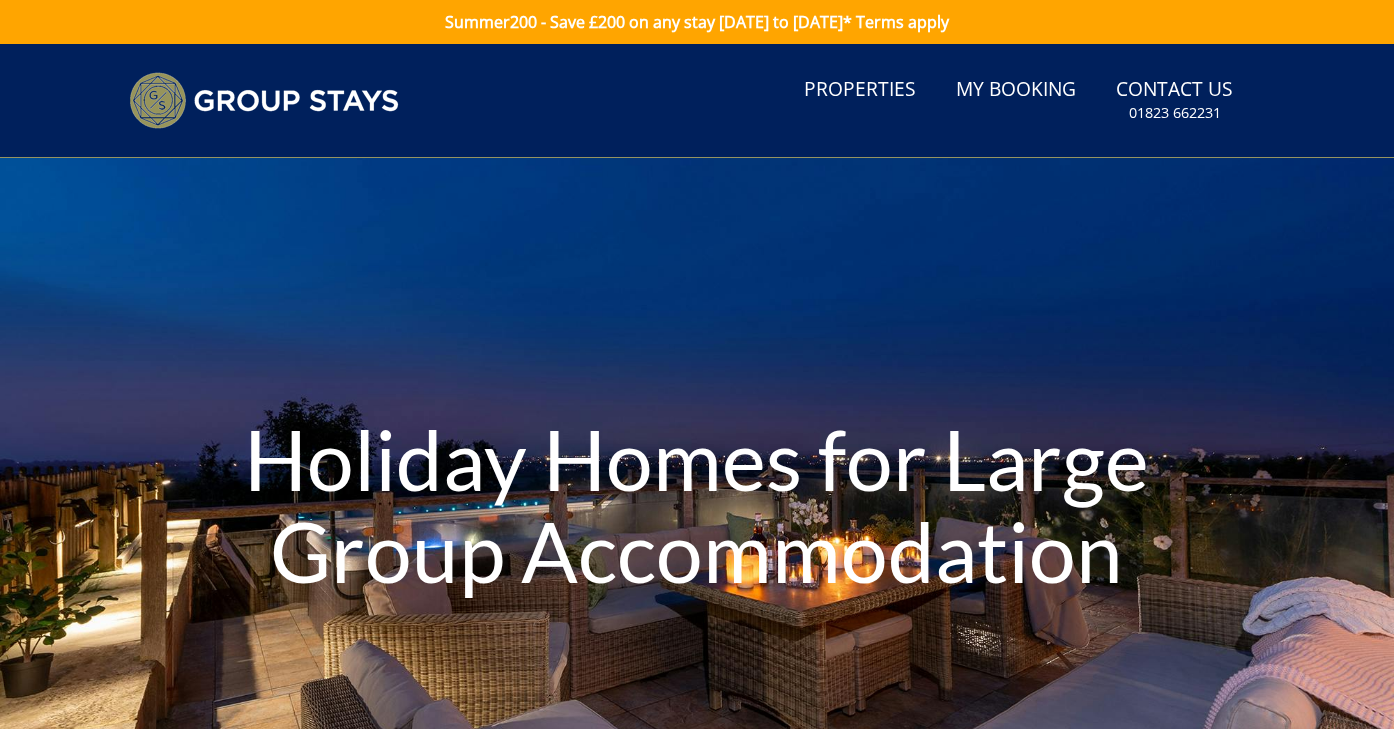scroll, scrollTop: 608, scrollLeft: 0, axis: vertical 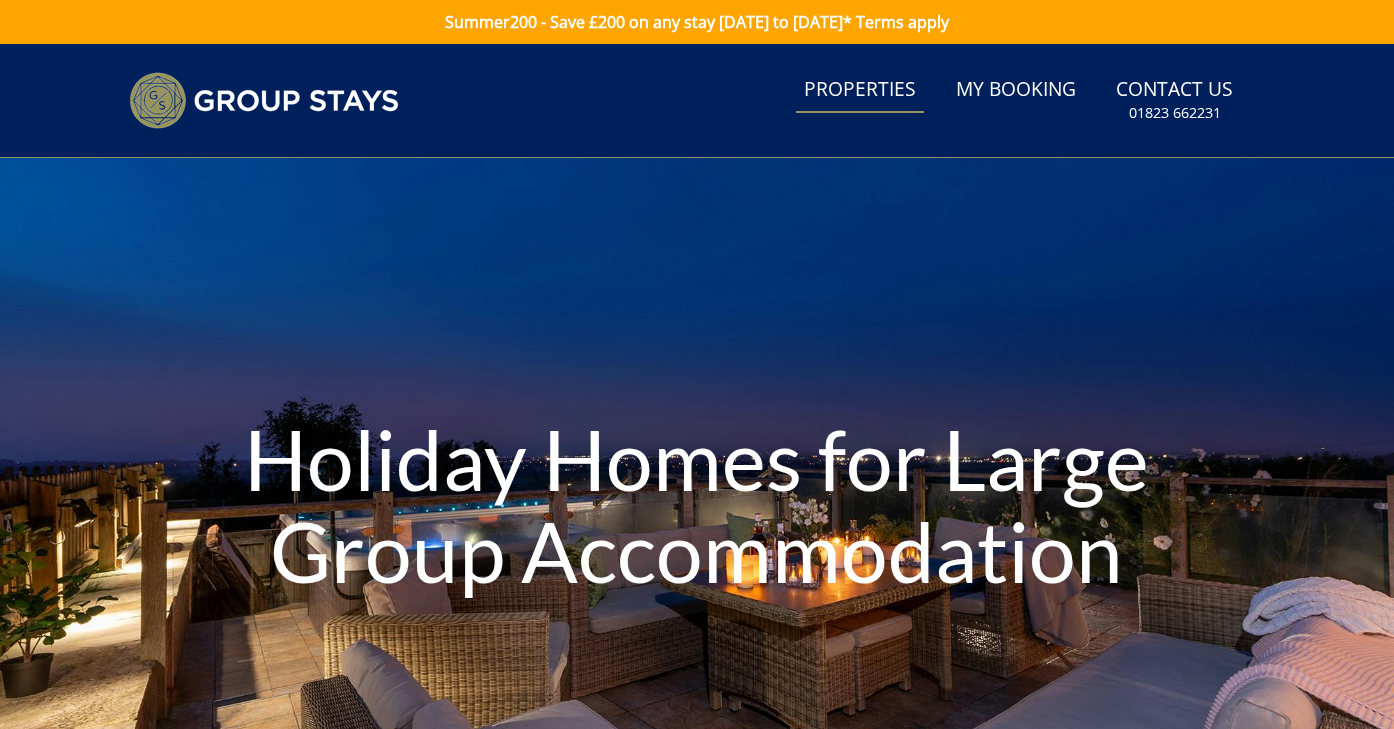 click on "Properties" at bounding box center [860, 90] 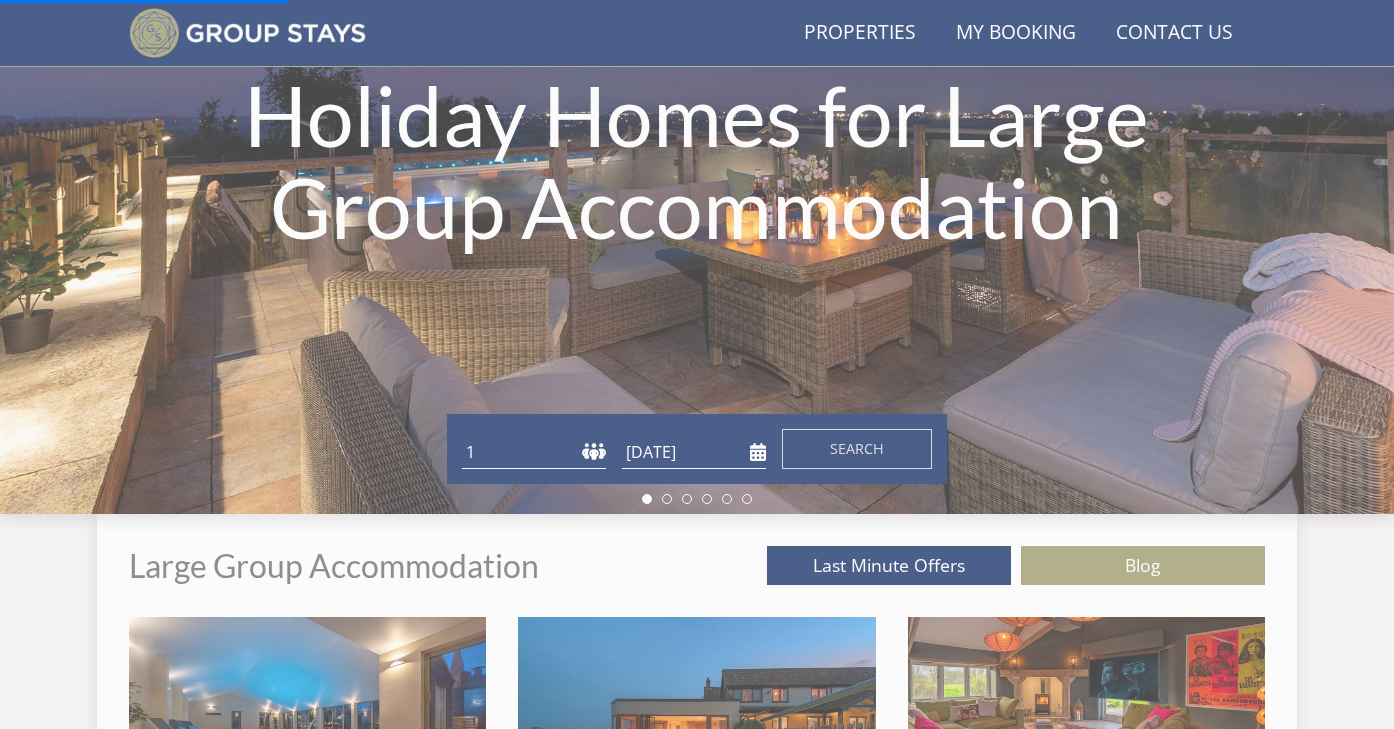 scroll, scrollTop: 0, scrollLeft: 0, axis: both 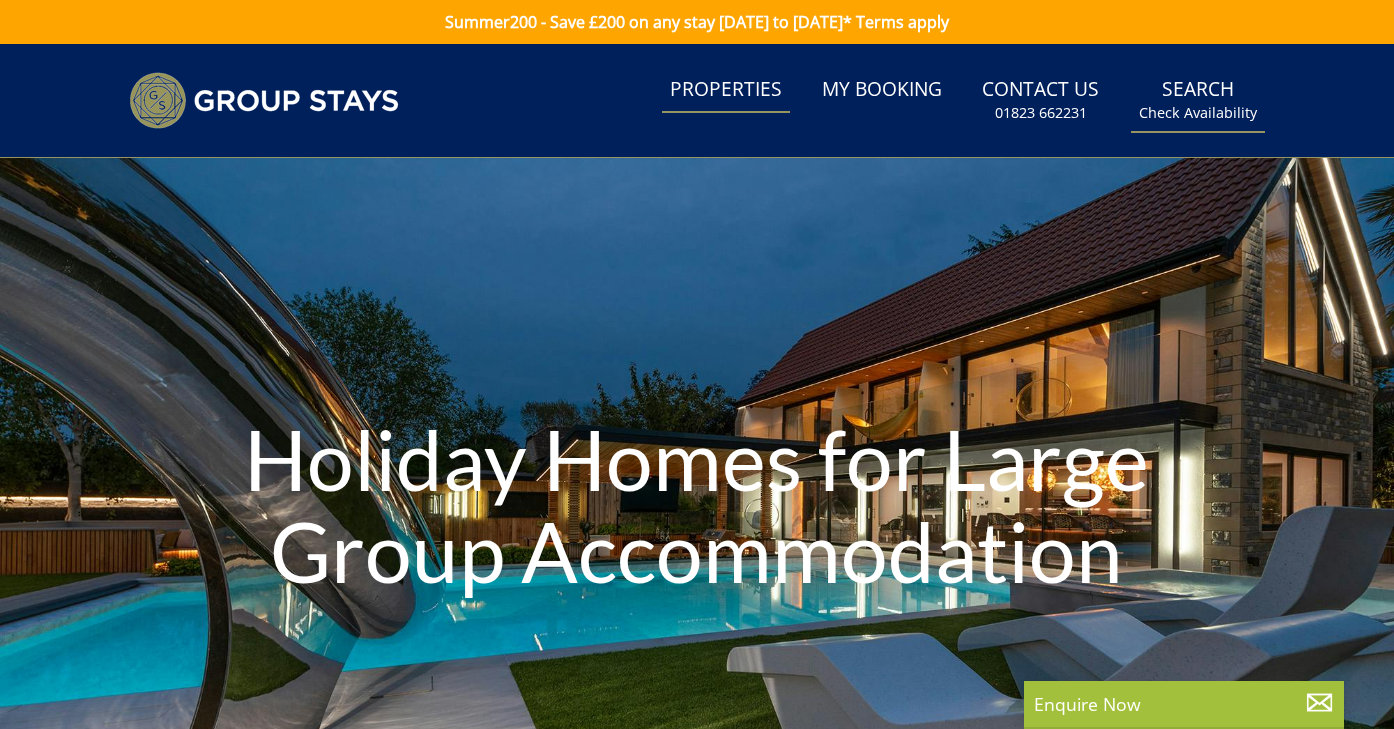 click on "Search  Check Availability" at bounding box center [1198, 100] 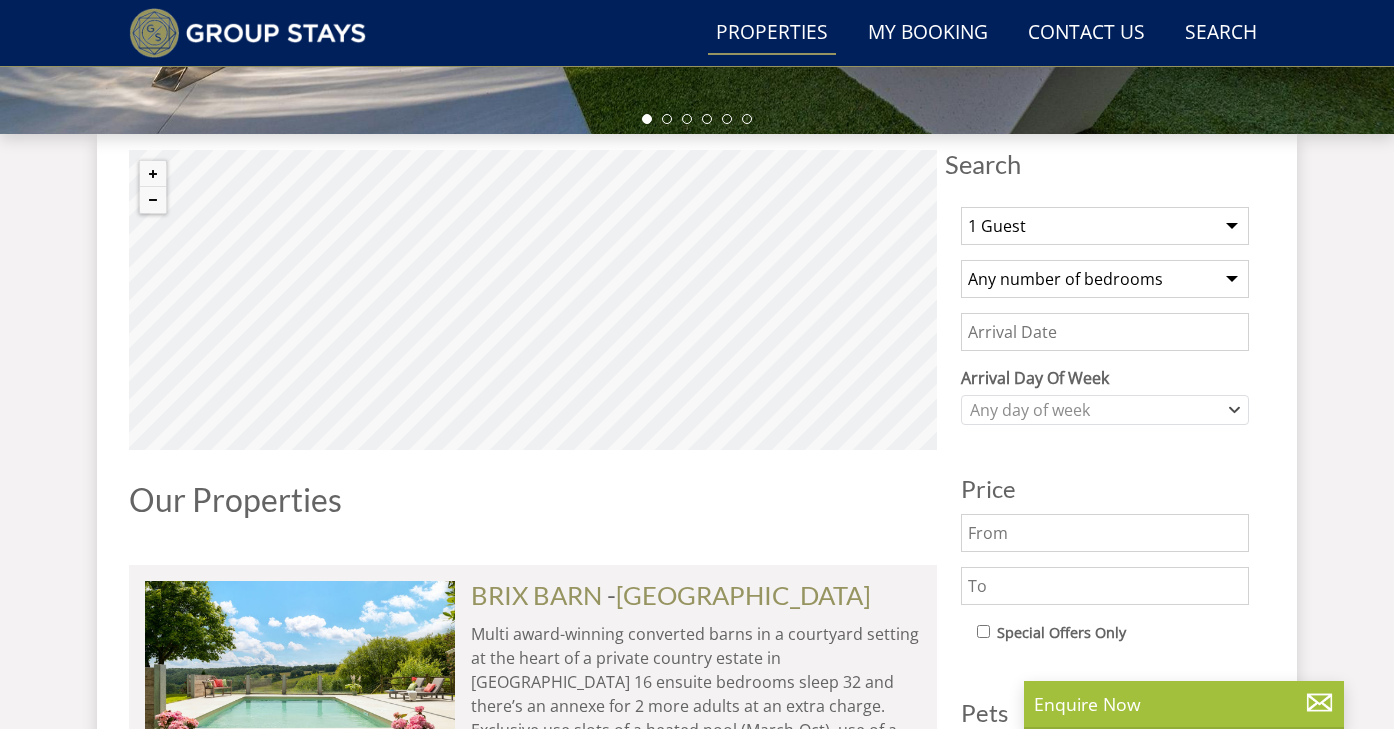 scroll, scrollTop: 680, scrollLeft: 0, axis: vertical 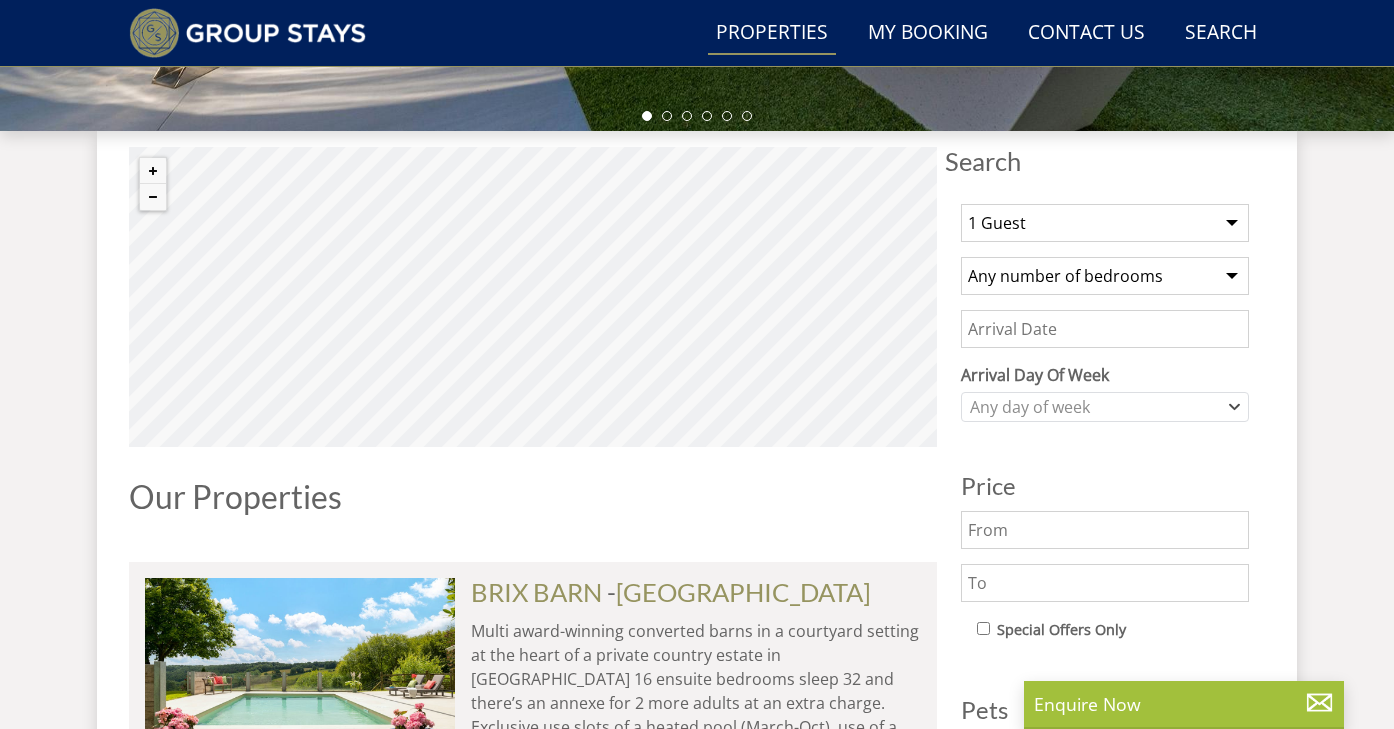 click on "1 Guest
2 Guests
3 Guests
4 Guests
5 Guests
6 Guests
7 Guests
8 Guests
9 Guests
10 Guests
11 Guests
12 Guests
13 Guests
14 Guests
15 Guests
16 Guests
17 Guests
18 Guests
19 Guests
20 Guests
21 Guests
22 Guests
23 Guests
24 Guests
25 Guests
26 Guests
27 Guests
28 Guests
29 Guests
30 Guests
31 Guests
32 Guests" at bounding box center [1105, 223] 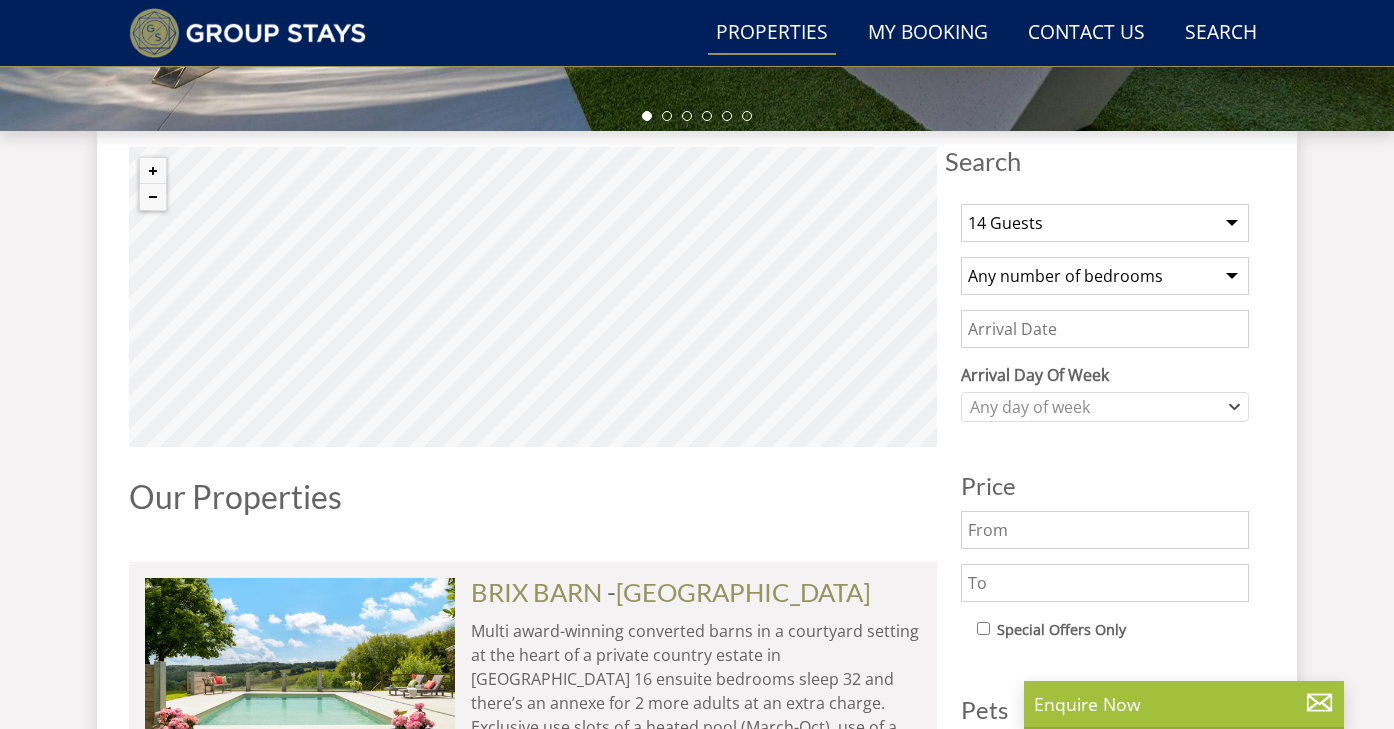 click on "Any number of bedrooms
4 Bedrooms
5 Bedrooms
6 Bedrooms
7 Bedrooms
8 Bedrooms
9 Bedrooms
10 Bedrooms
11 Bedrooms
12 Bedrooms
13 Bedrooms
14 Bedrooms
15 Bedrooms
16 Bedrooms" at bounding box center (1105, 276) 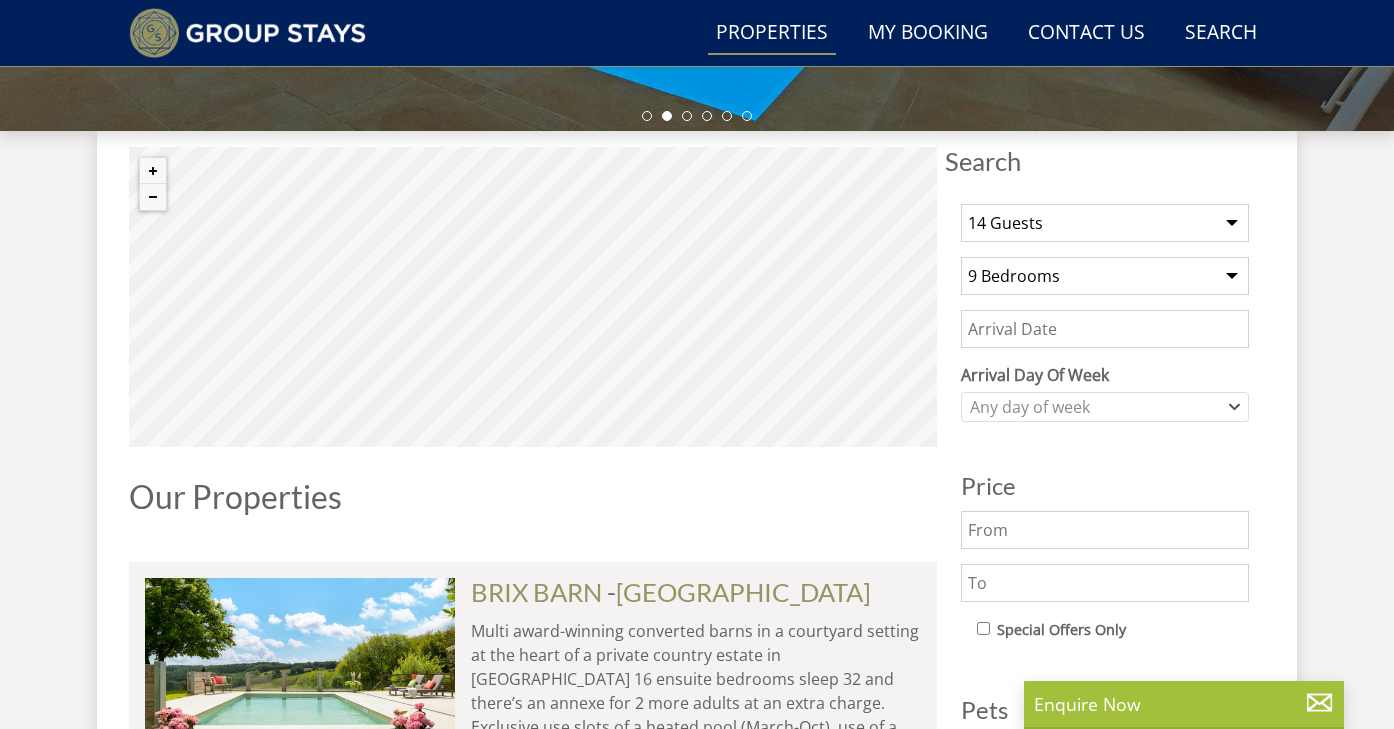 click on "Date" at bounding box center [1105, 329] 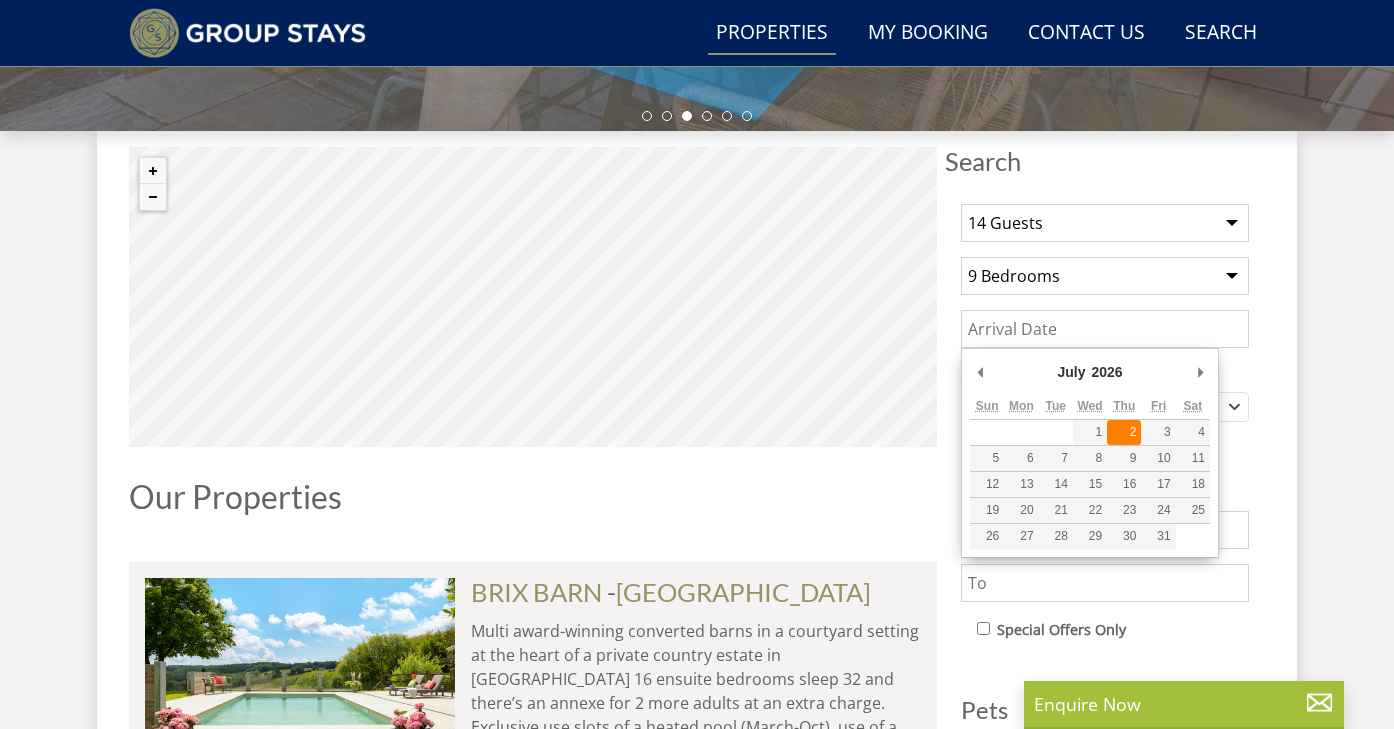 type on "[DATE]" 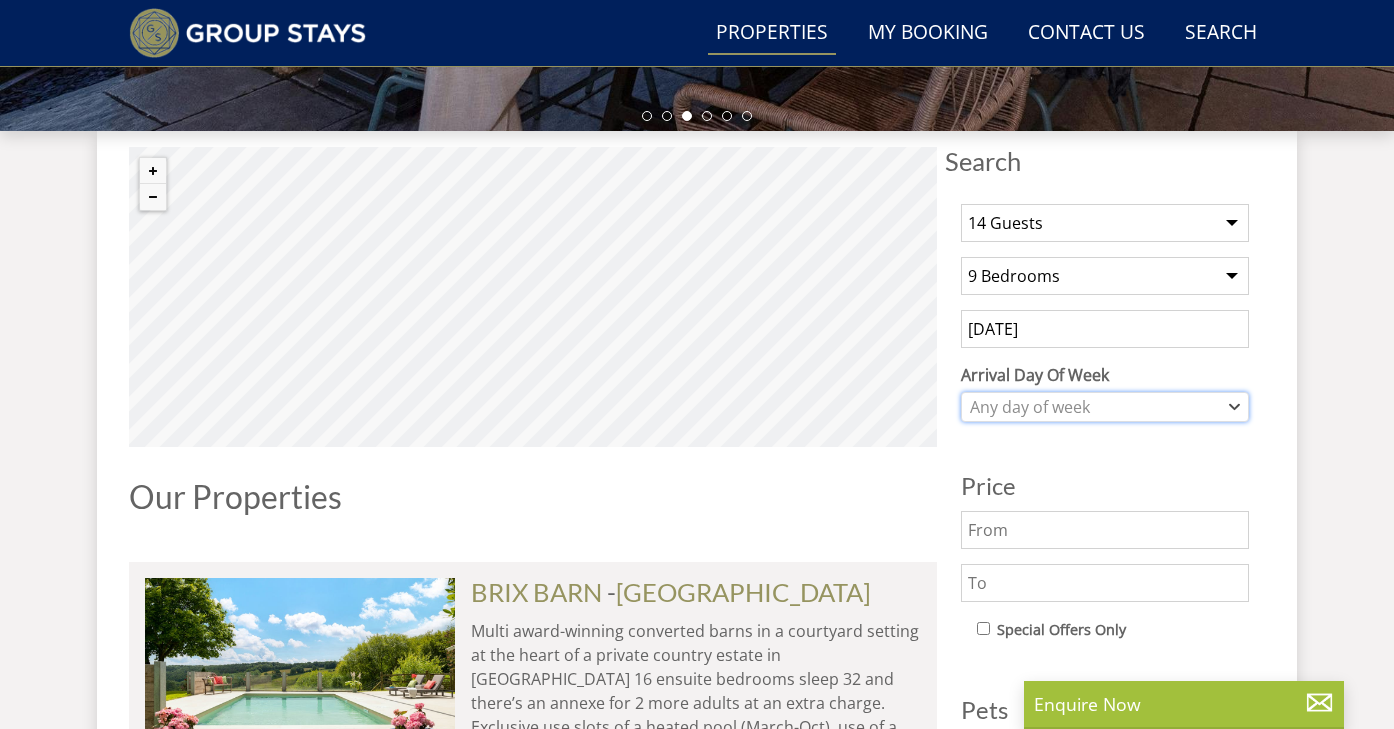 click on "Any day of week" at bounding box center [1094, 407] 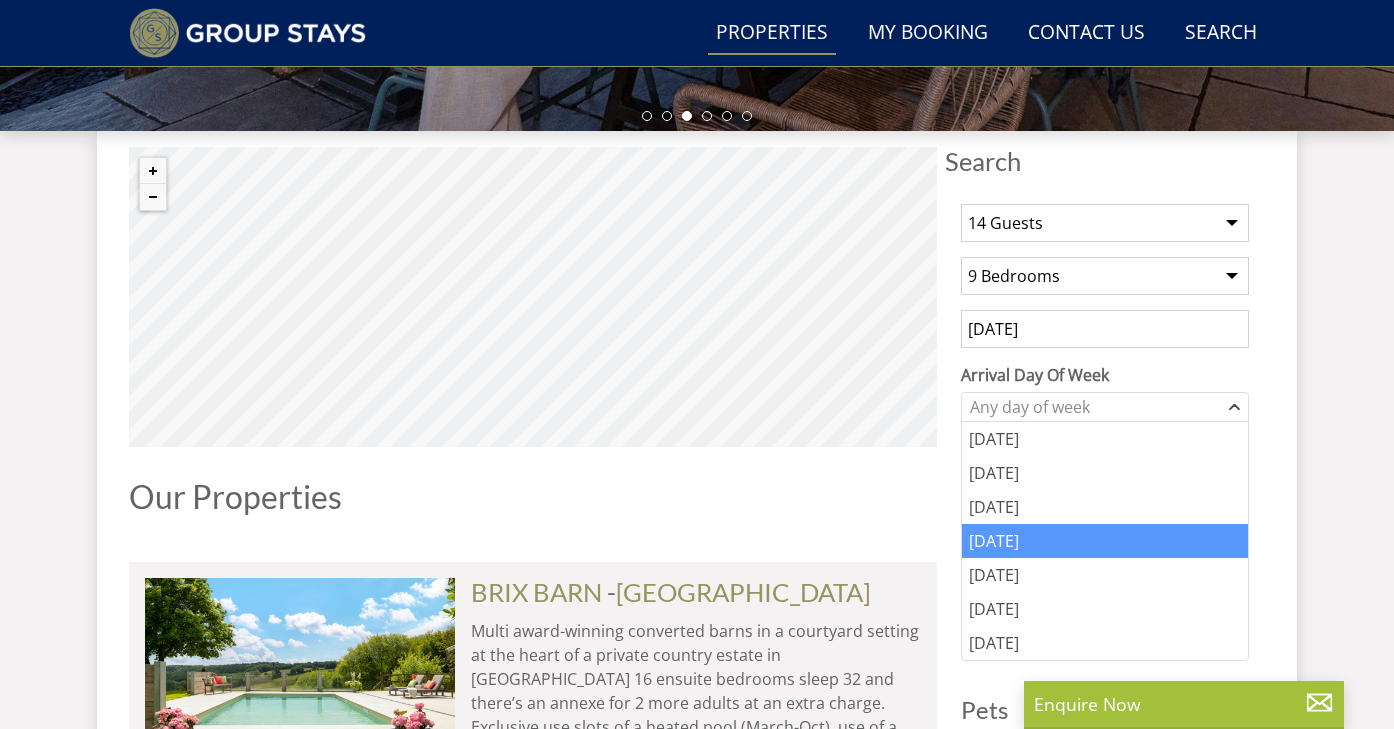 click on "[DATE]" at bounding box center [1105, 541] 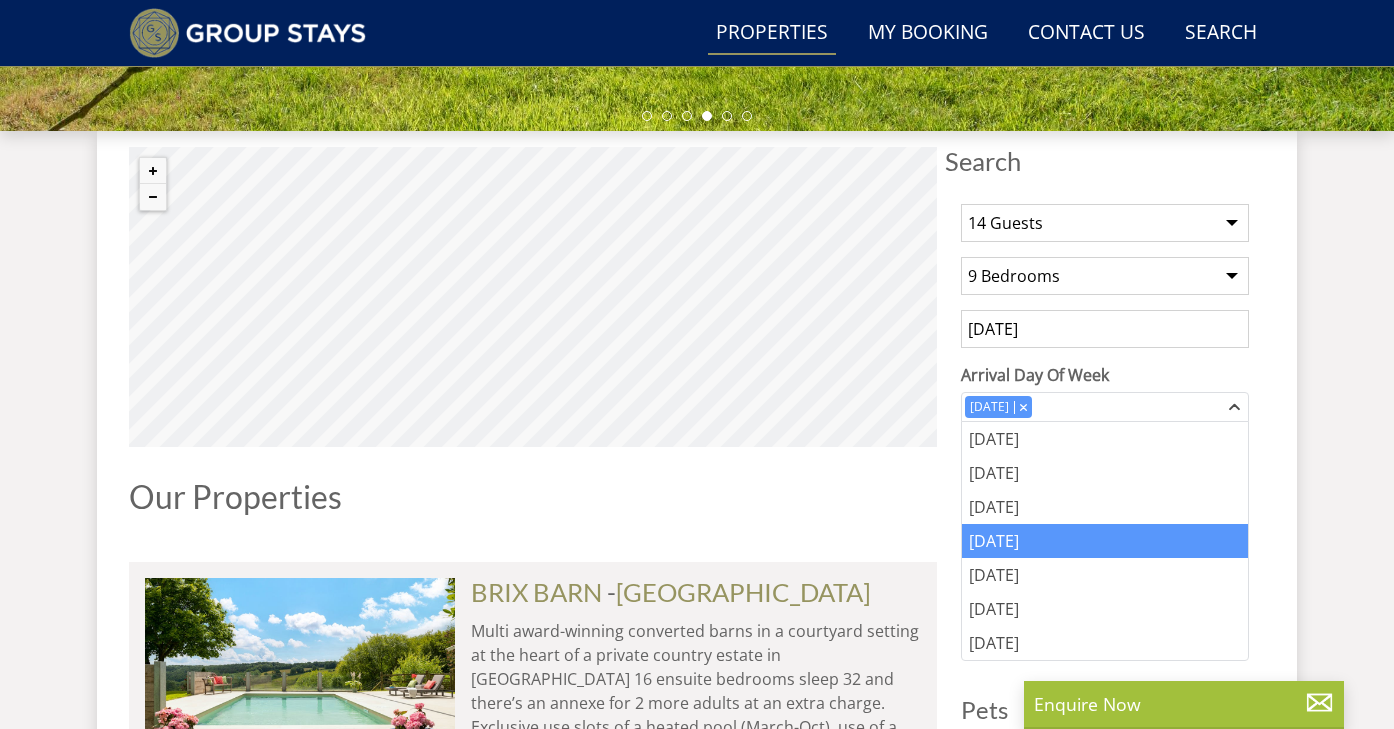 click on "Search
Menu
Properties
My Booking
Contact Us  [PHONE_NUMBER]
Search  Check Availability
Guests
1
2
3
4
5
6
7
8
9
10
11
12
13
14
15
16
17
18
19
20
21
22
23
24
25
26
27
28
29
30
31
32
33
34
35
36
37
38
39
40
41
42
43
44
45
46
47
48
49
50
Date
[DATE]
Search
Holiday Homes for Large Group Accommodation" at bounding box center (697, 4170) 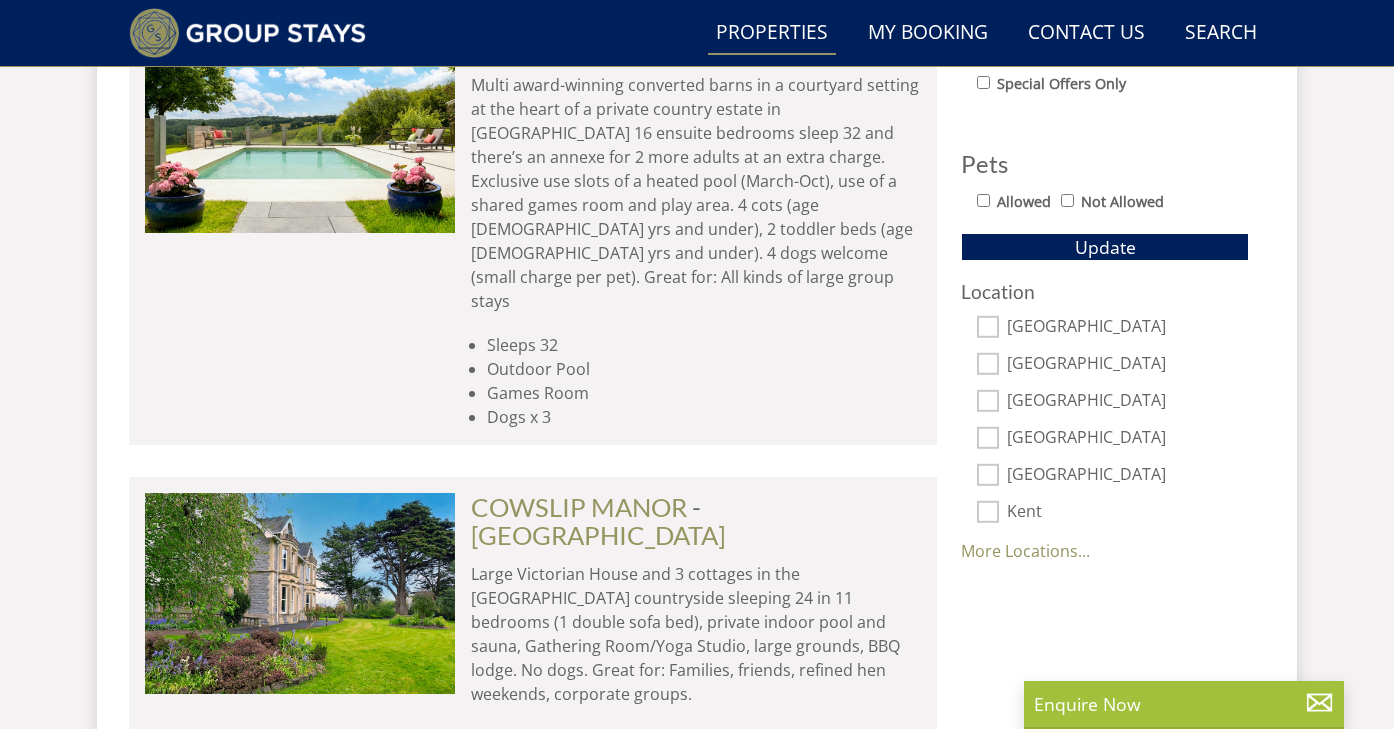 scroll, scrollTop: 1228, scrollLeft: 0, axis: vertical 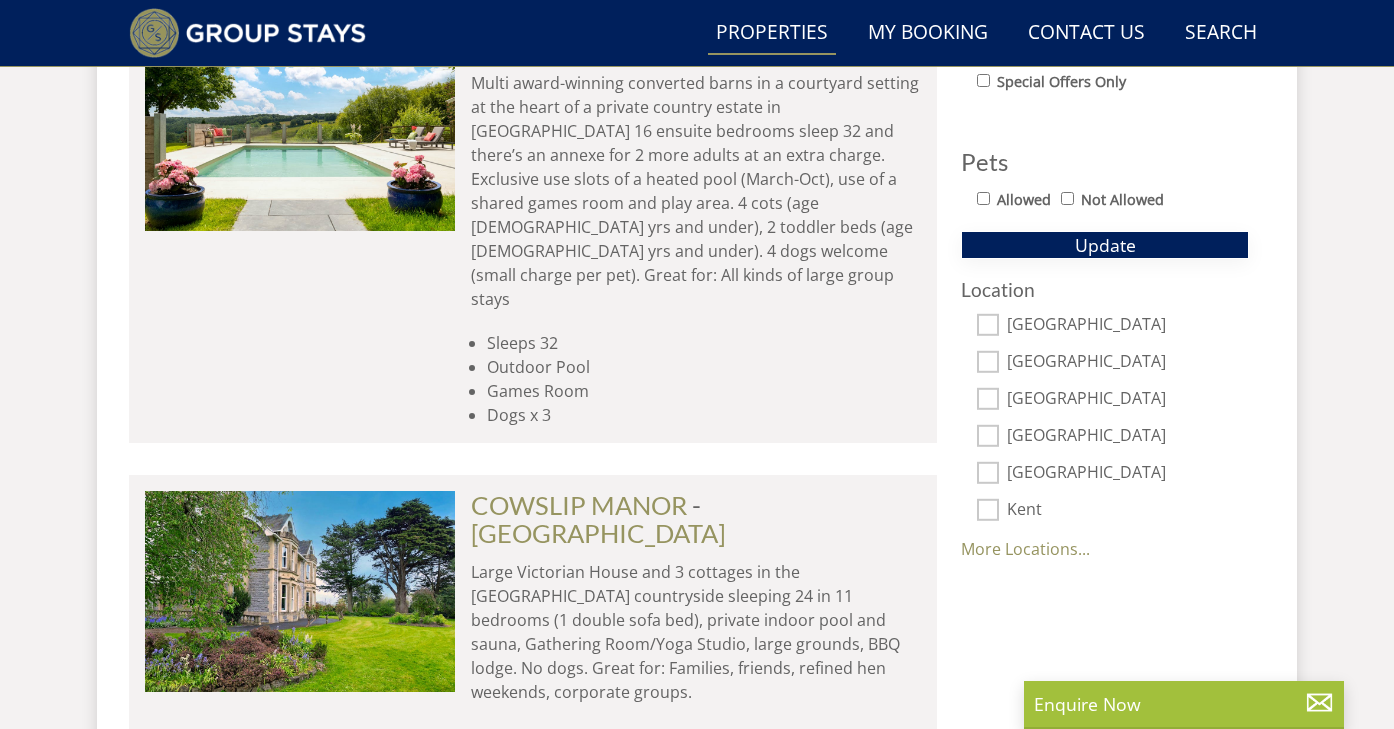 click on "Update" at bounding box center (1105, 245) 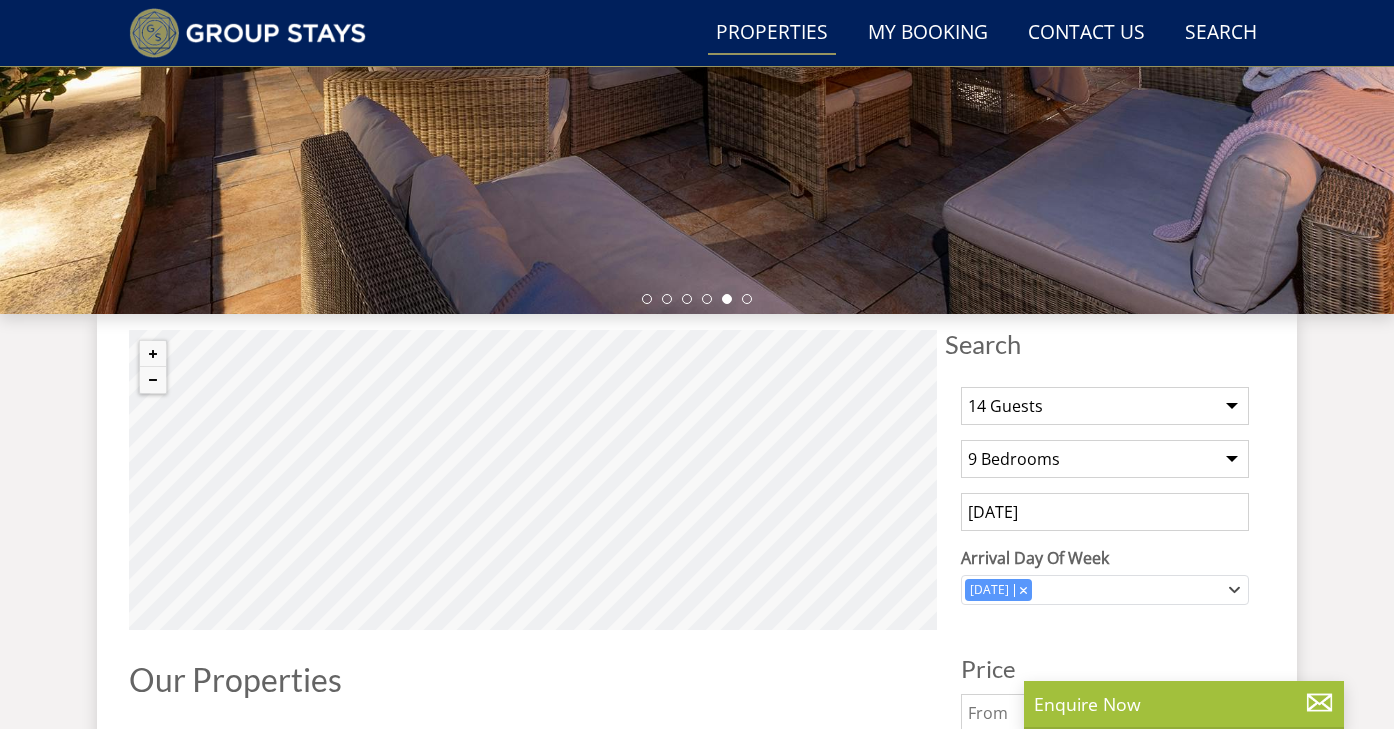 scroll, scrollTop: 494, scrollLeft: 0, axis: vertical 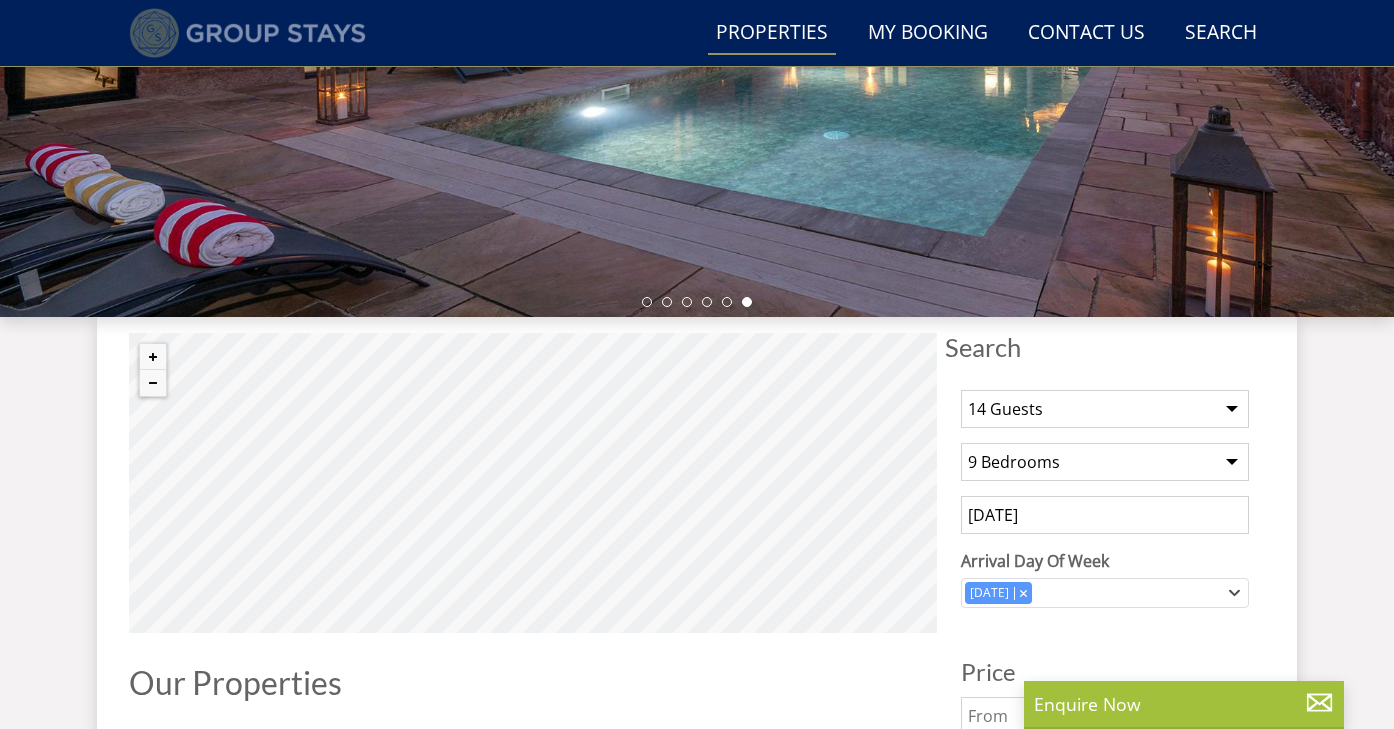 click at bounding box center (247, 33) 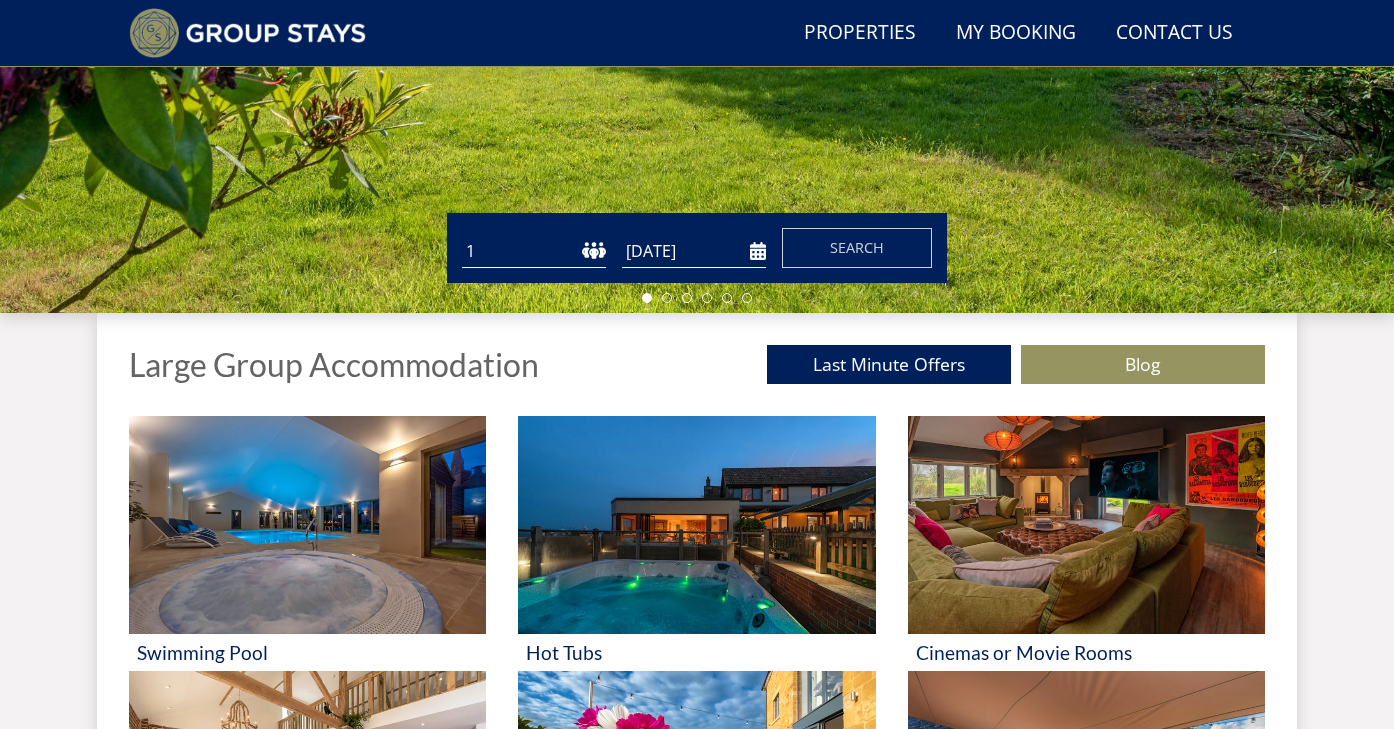 scroll, scrollTop: 499, scrollLeft: 0, axis: vertical 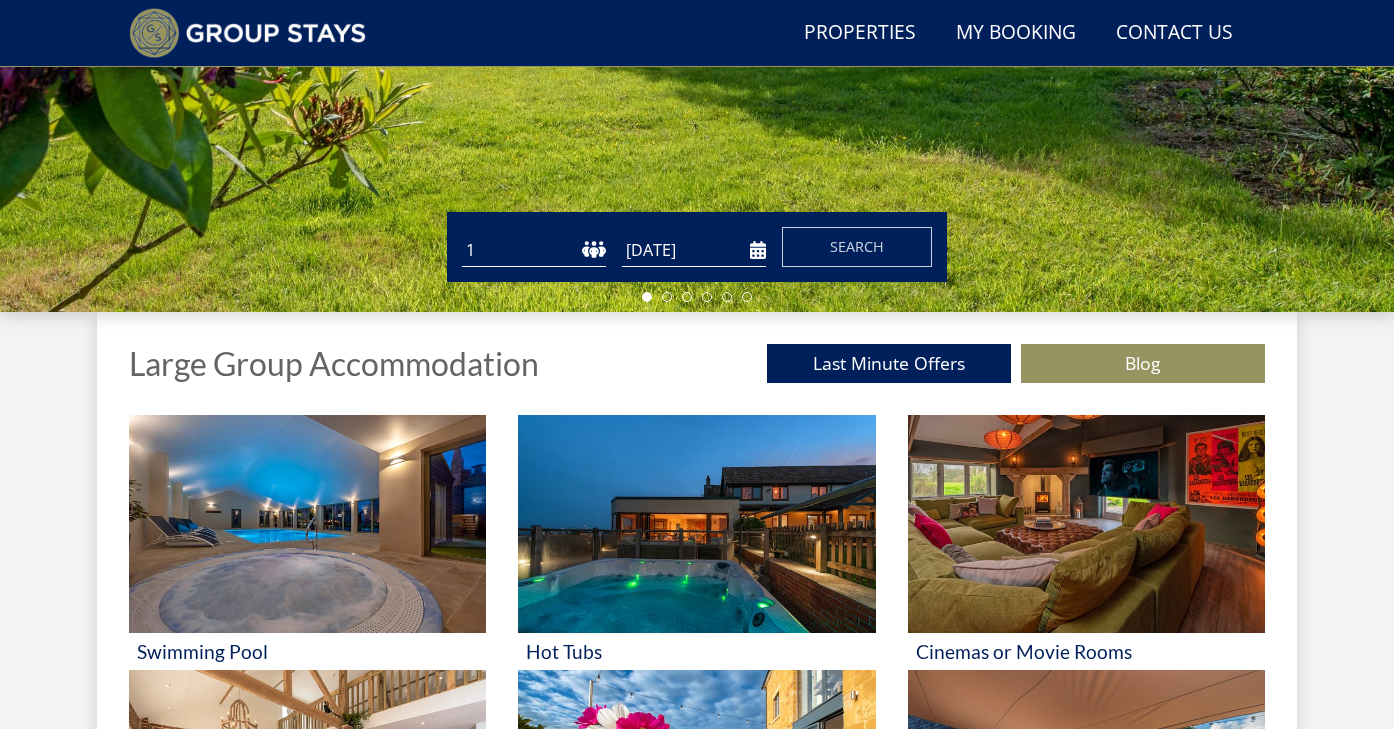 click on "1
2
3
4
5
6
7
8
9
10
11
12
13
14
15
16
17
18
19
20
21
22
23
24
25
26
27
28
29
30
31
32
33
34
35
36
37
38
39
40
41
42
43
44
45
46
47
48
49
50" at bounding box center (534, 250) 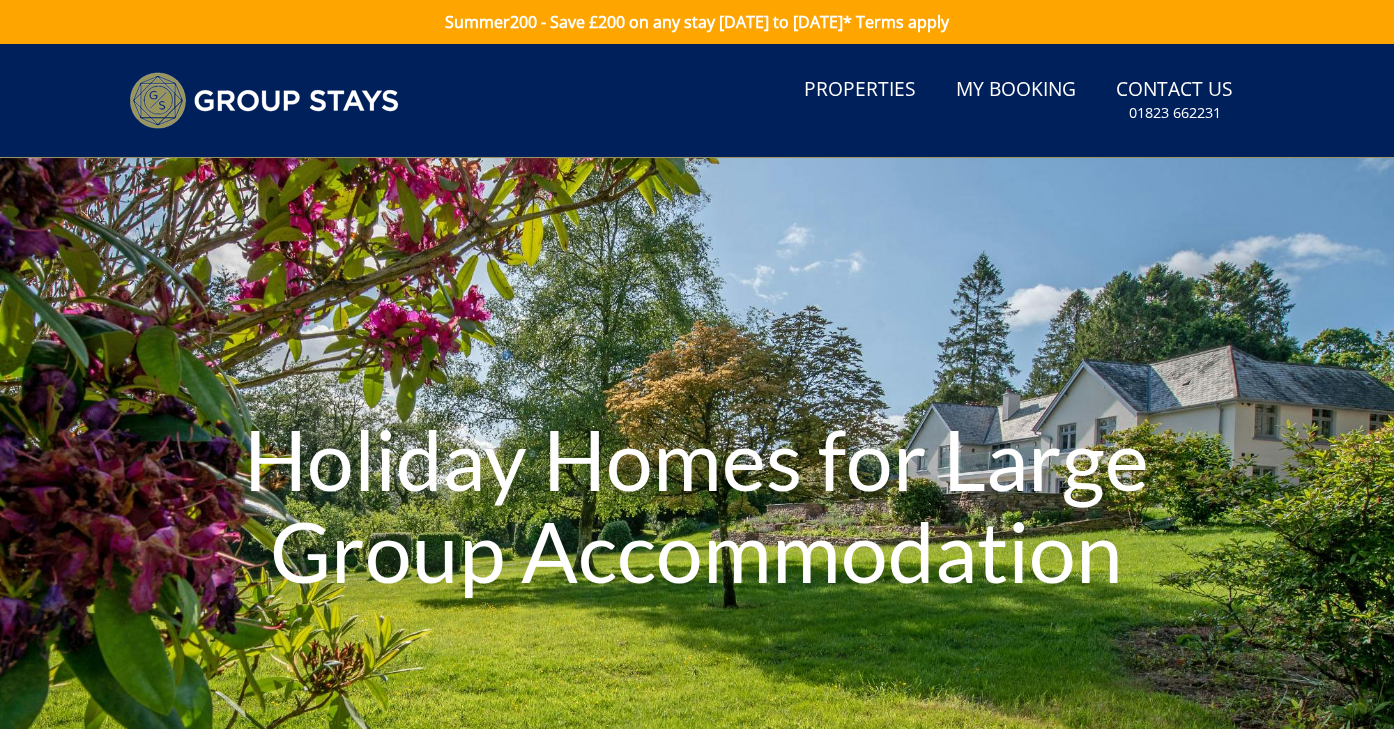 select on "14" 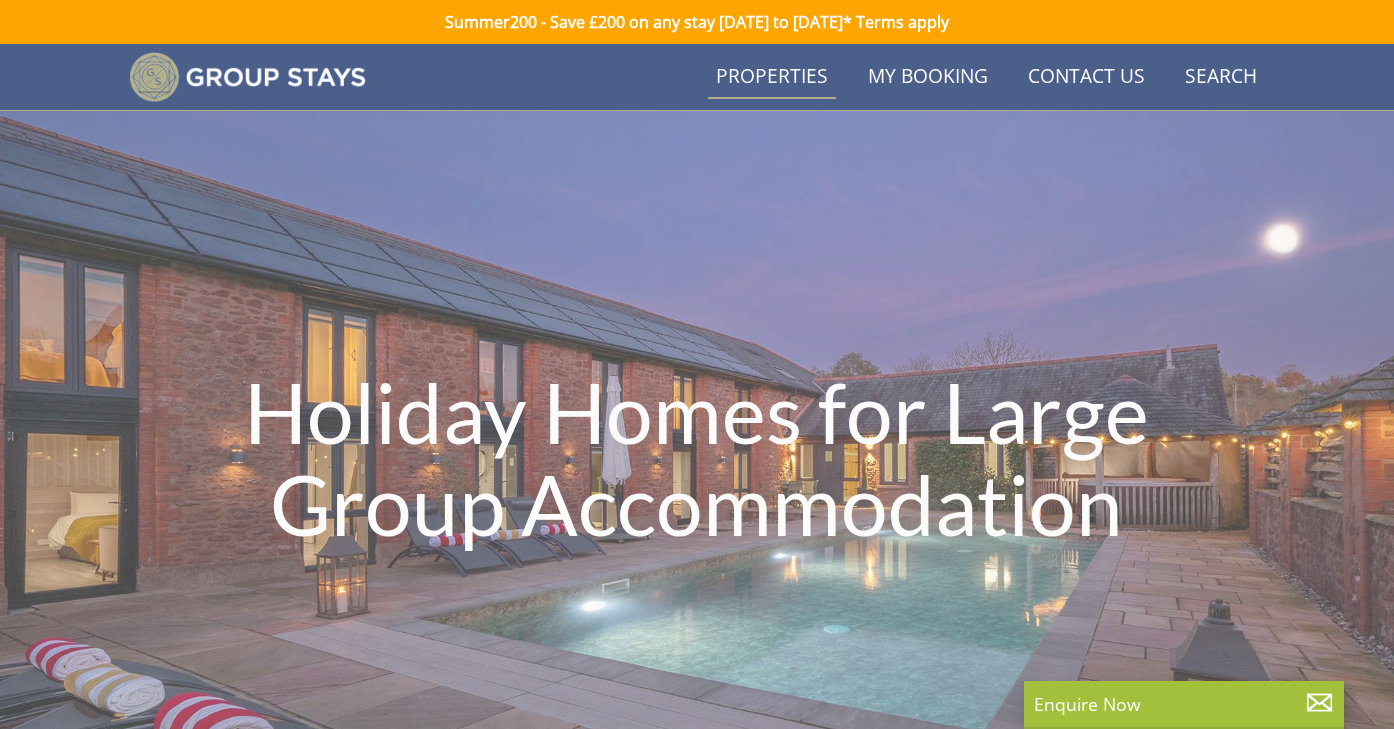 scroll, scrollTop: 494, scrollLeft: 0, axis: vertical 